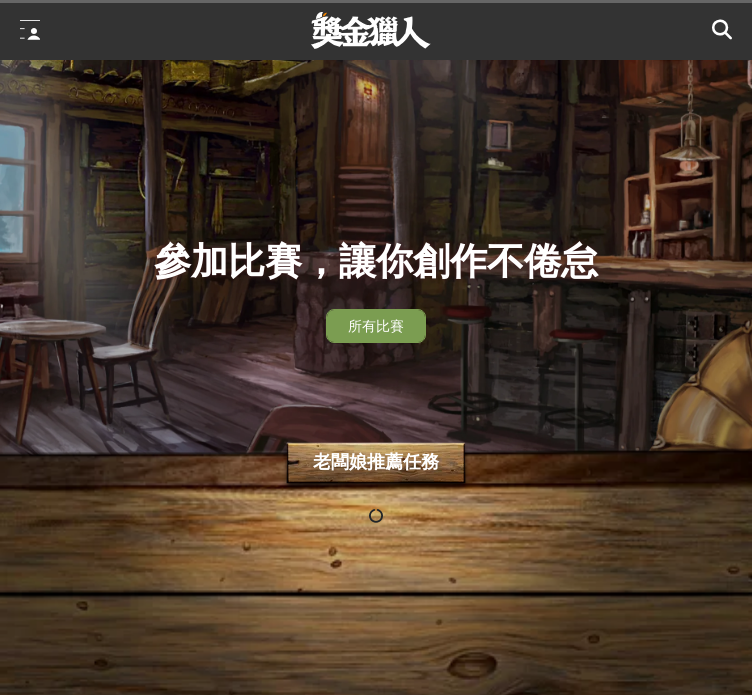 scroll, scrollTop: 0, scrollLeft: 0, axis: both 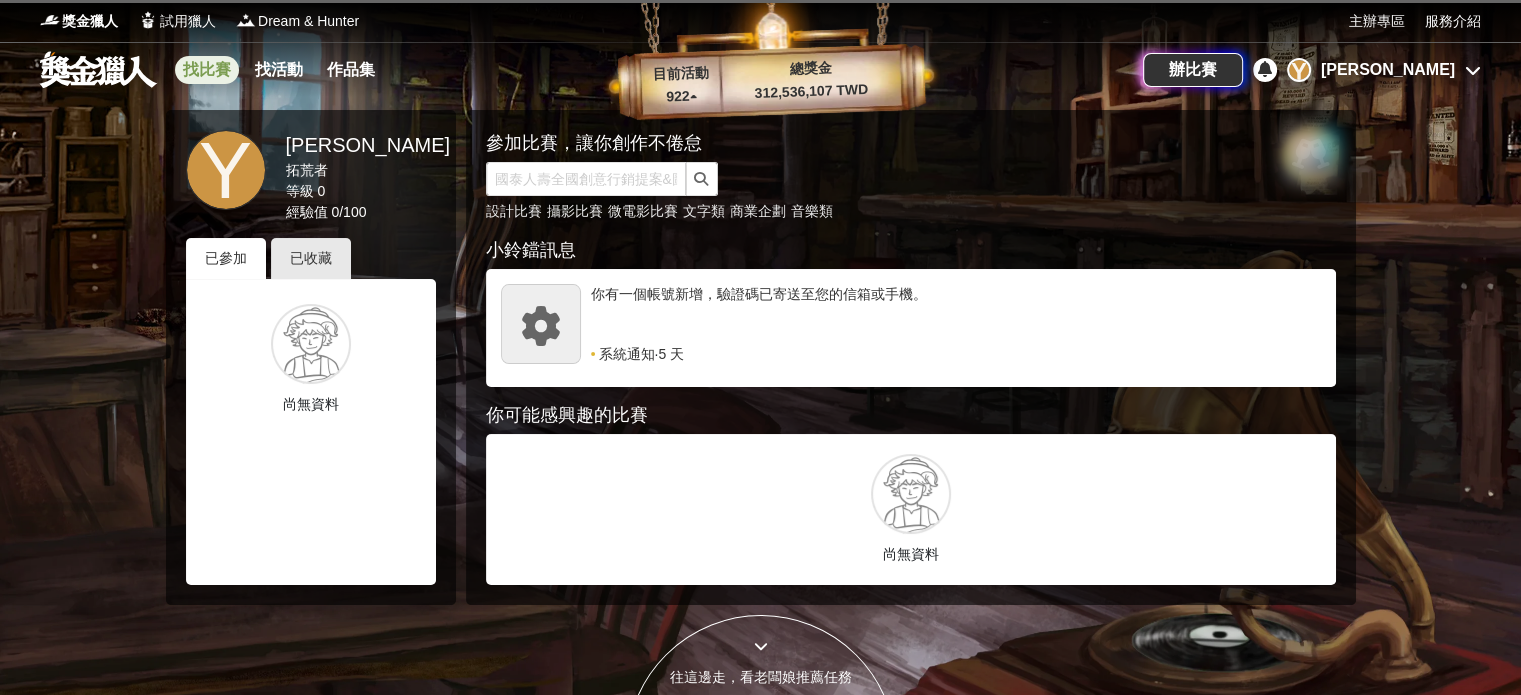 click on "找比賽" at bounding box center (207, 70) 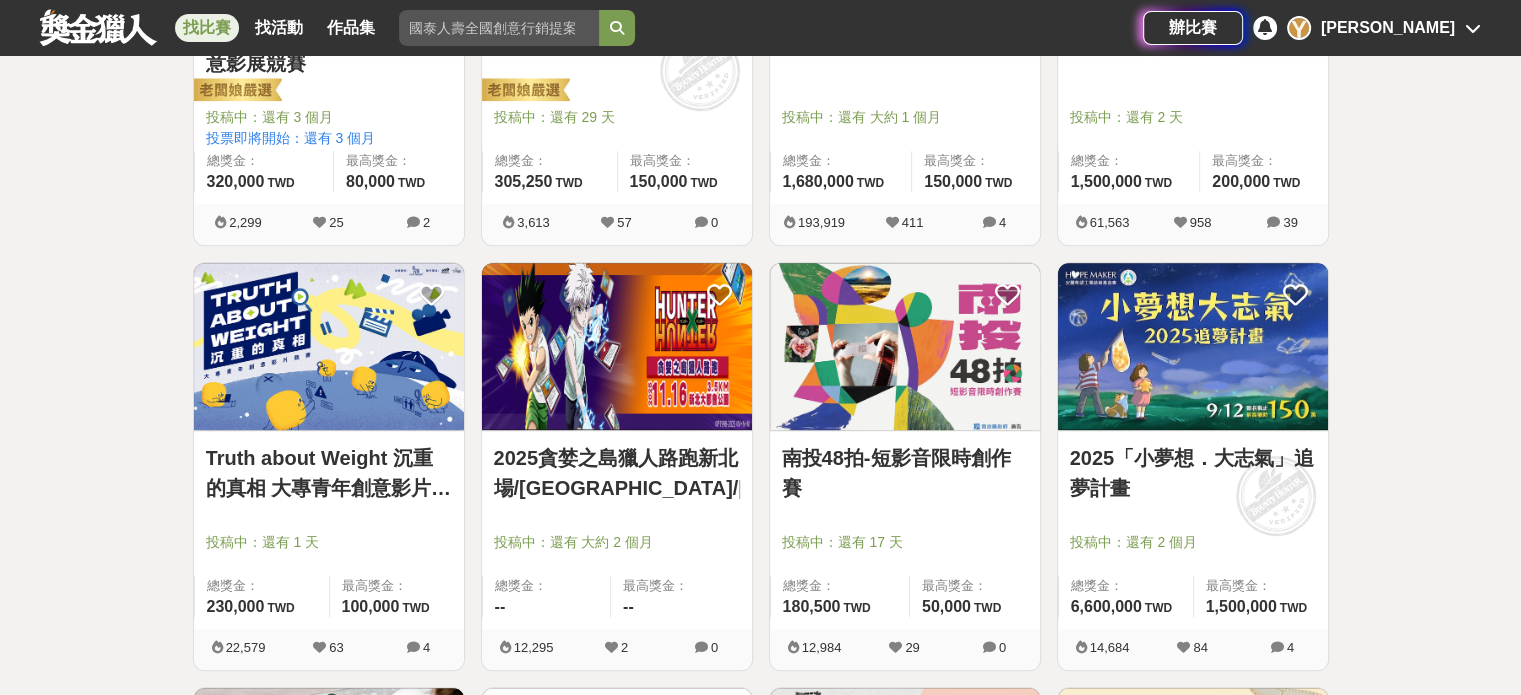scroll, scrollTop: 1500, scrollLeft: 0, axis: vertical 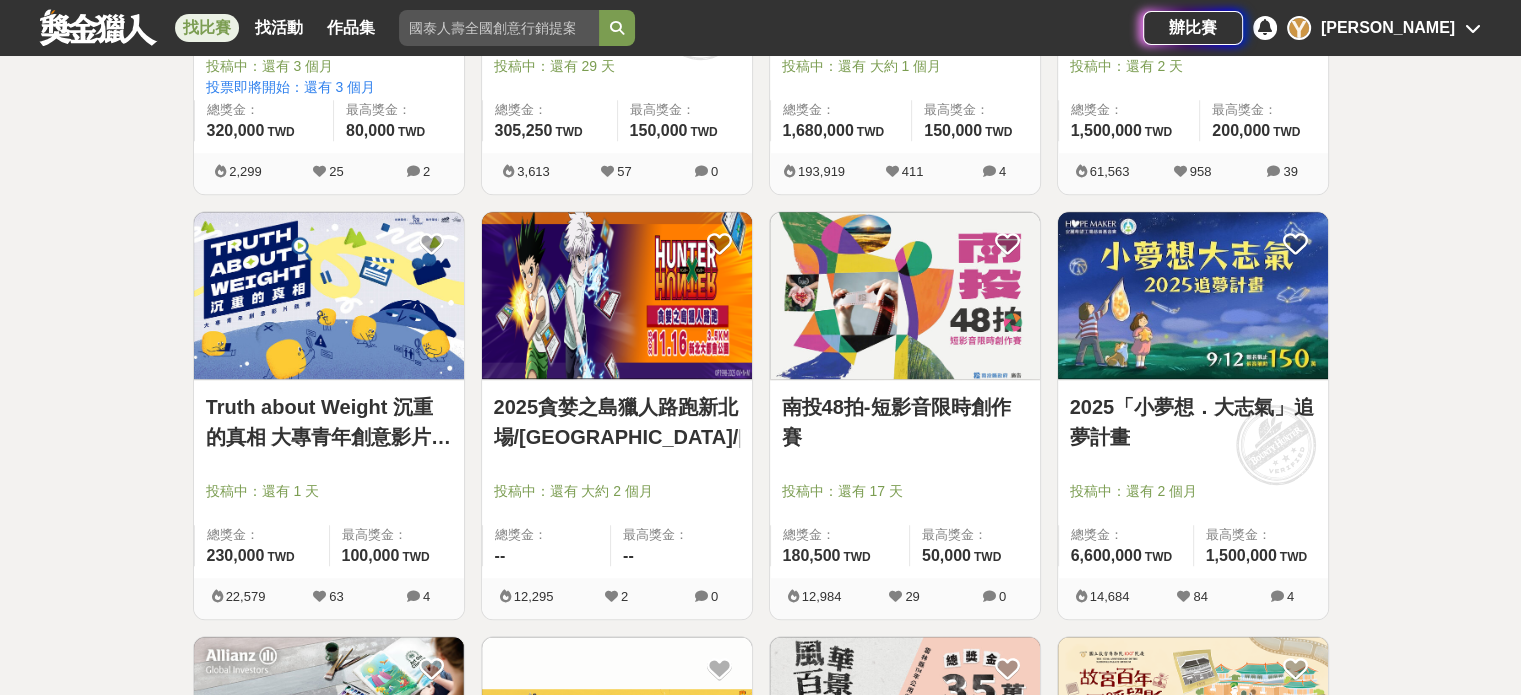 click on "Truth about Weight 沉重的真相 大專青年創意影片競賽" at bounding box center [329, 422] 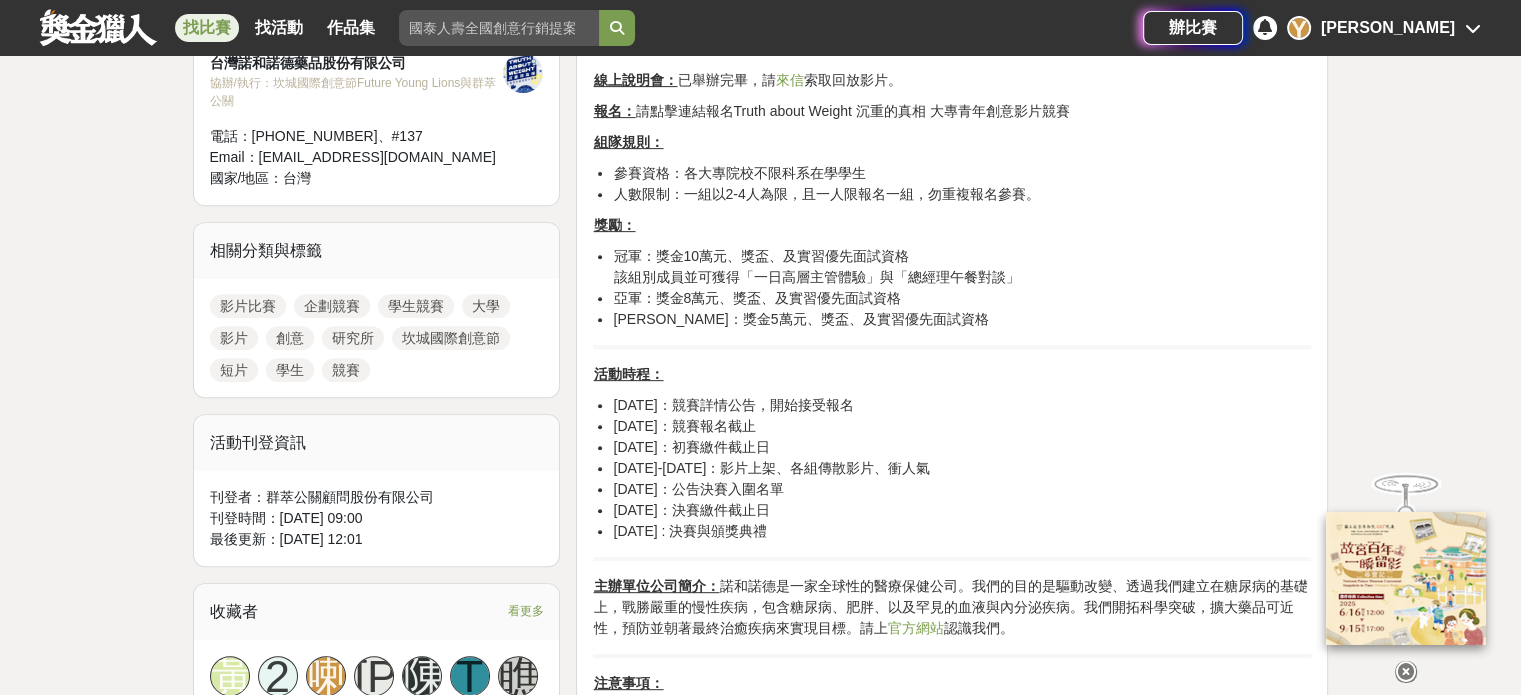 scroll, scrollTop: 800, scrollLeft: 0, axis: vertical 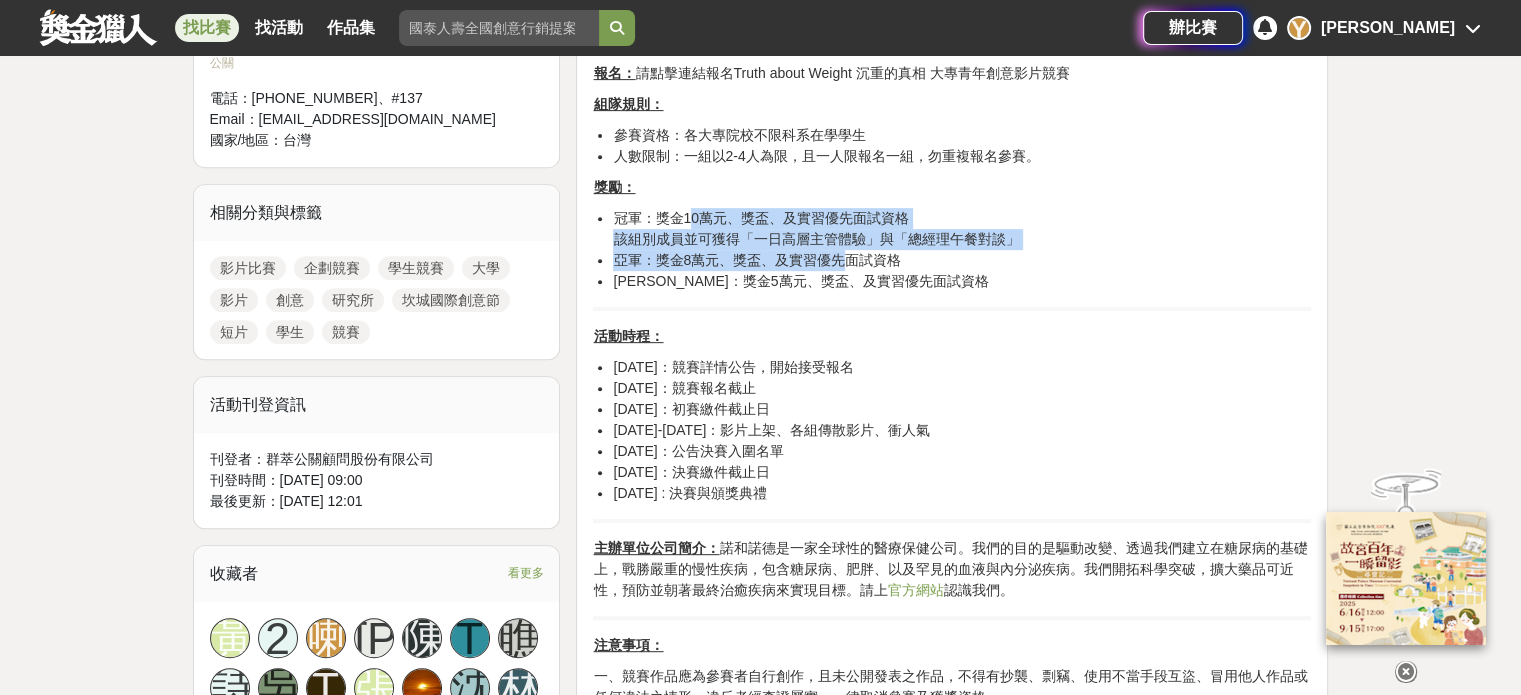 drag, startPoint x: 690, startPoint y: 211, endPoint x: 876, endPoint y: 265, distance: 193.68015 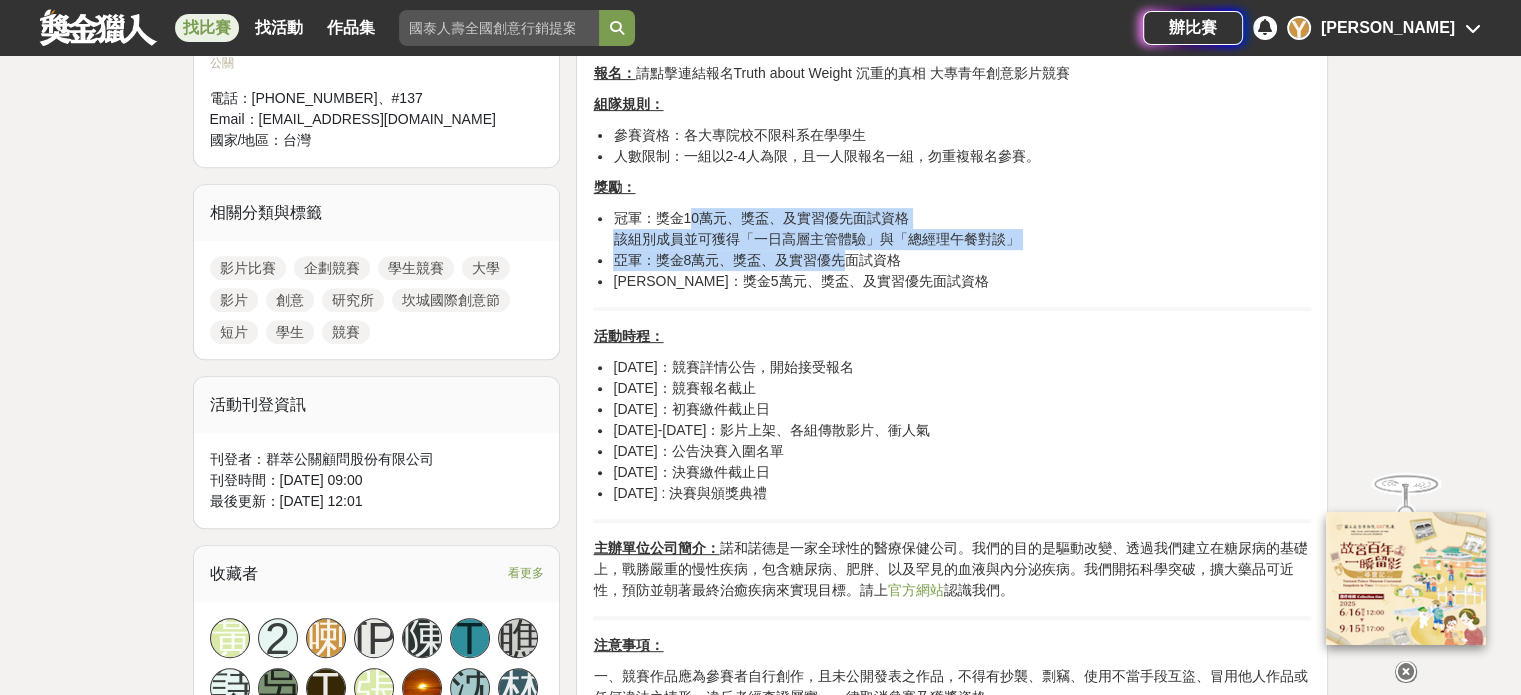 click on "冠軍：獎金10萬元、獎盃、及實習優先面試資格 該組別成員並可獲得「一日高層主管體驗」與「總經理午餐對談」 亞軍：獎金8萬元、獎盃、及實習優先面試資格 [PERSON_NAME]：獎金5萬元、獎盃、及實習優先面試資格" at bounding box center (952, 250) 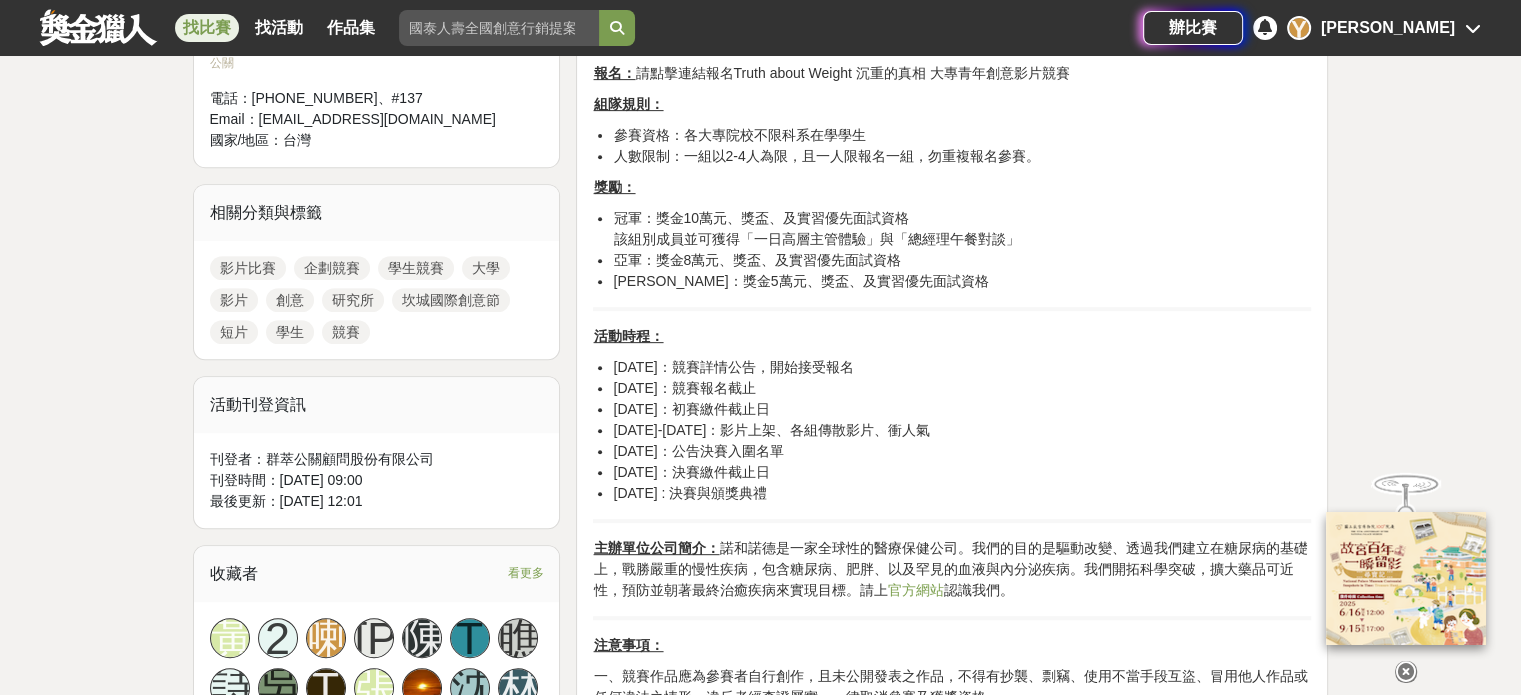 click on "亞軍：獎金8萬元、獎盃、及實習優先面試資格" at bounding box center [962, 260] 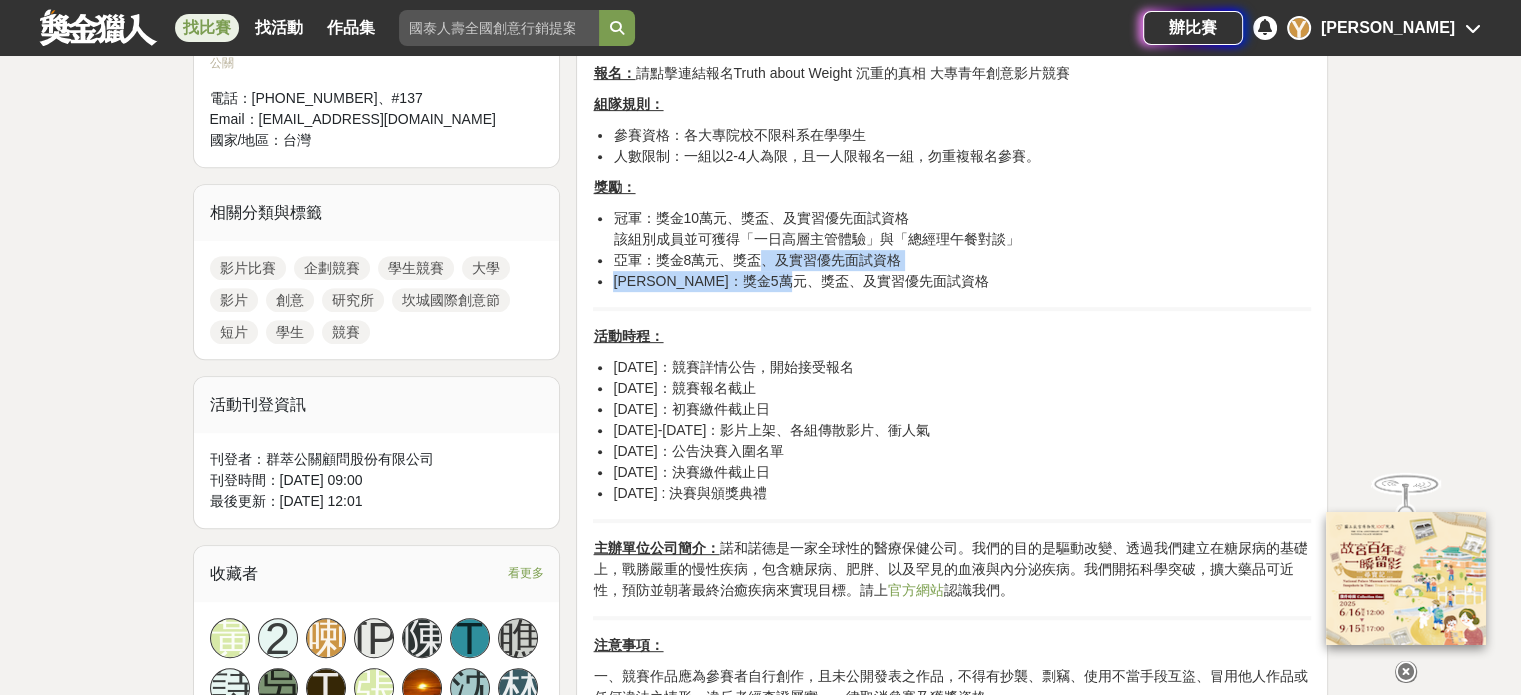 drag, startPoint x: 790, startPoint y: 263, endPoint x: 712, endPoint y: 246, distance: 79.83107 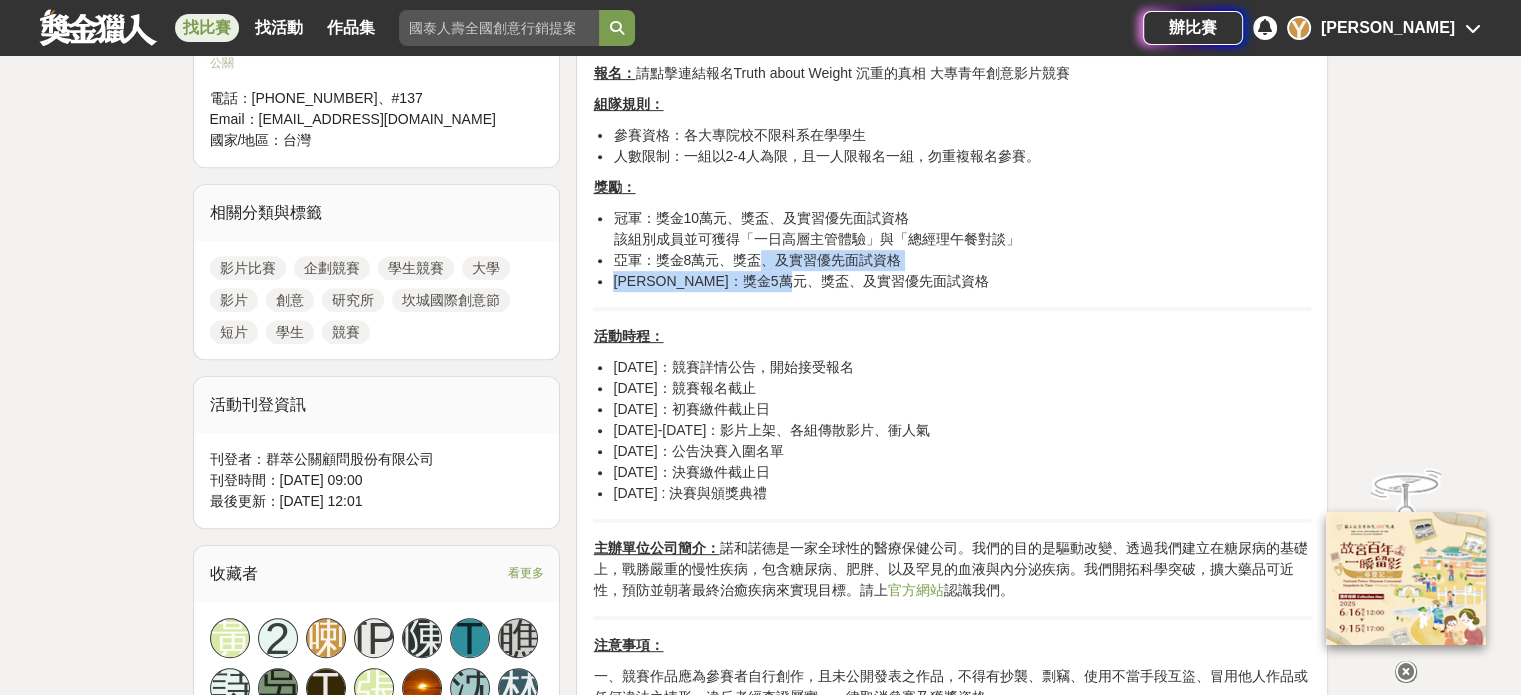 click on "冠軍：獎金10萬元、獎盃、及實習優先面試資格 該組別成員並可獲得「一日高層主管體驗」與「總經理午餐對談」 亞軍：獎金8萬元、獎盃、及實習優先面試資格 [PERSON_NAME]：獎金5萬元、獎盃、及實習優先面試資格" at bounding box center (952, 250) 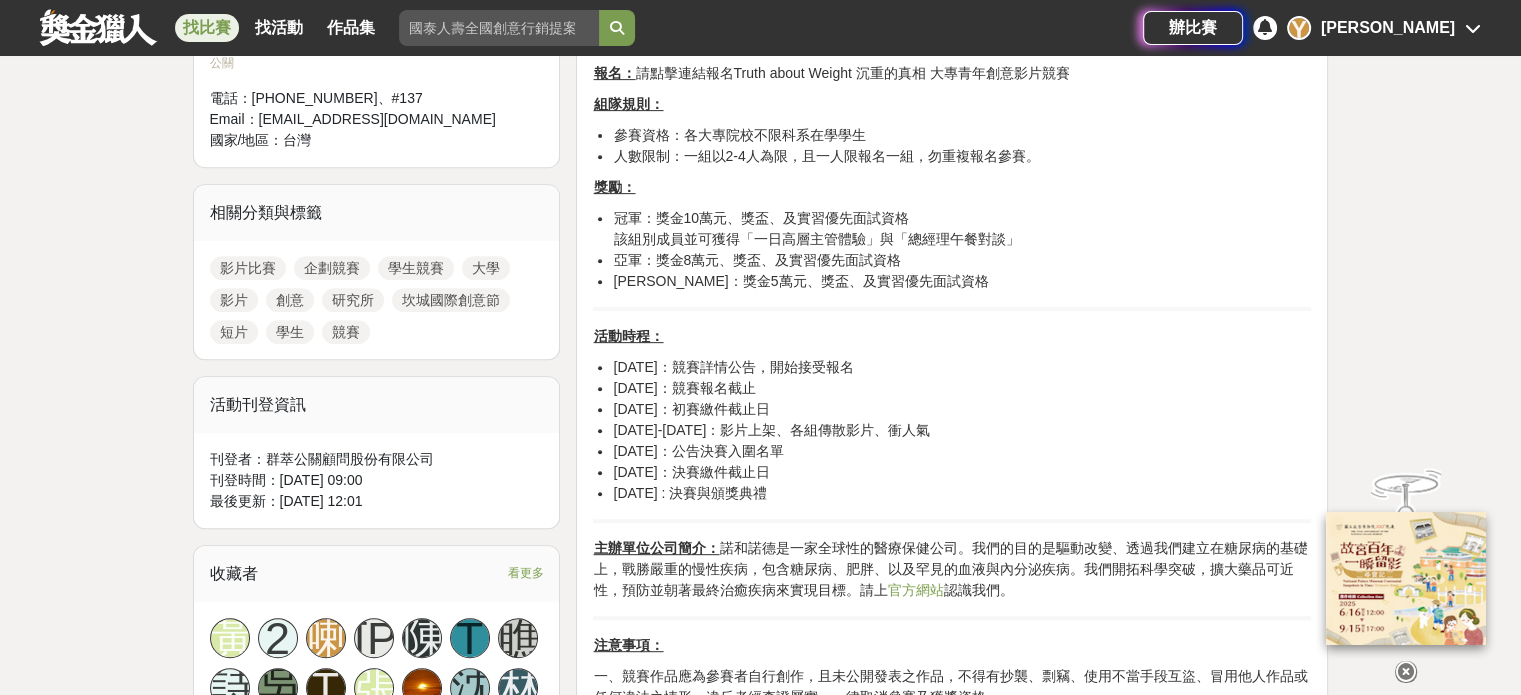 drag, startPoint x: 711, startPoint y: 246, endPoint x: 687, endPoint y: 232, distance: 27.784887 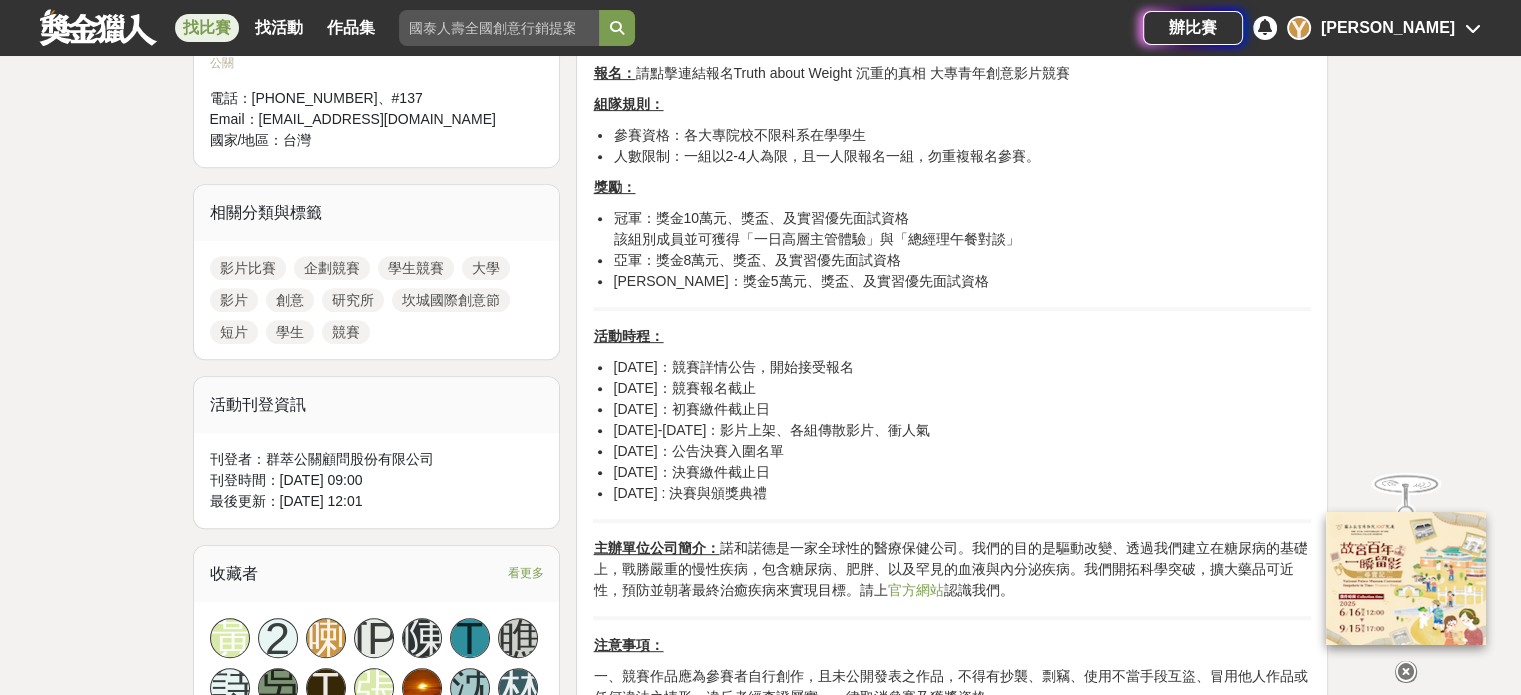 click on "冠軍：獎金10萬元、獎盃、及實習優先面試資格 該組別成員並可獲得「一日高層主管體驗」與「總經理午餐對談」" at bounding box center [962, 229] 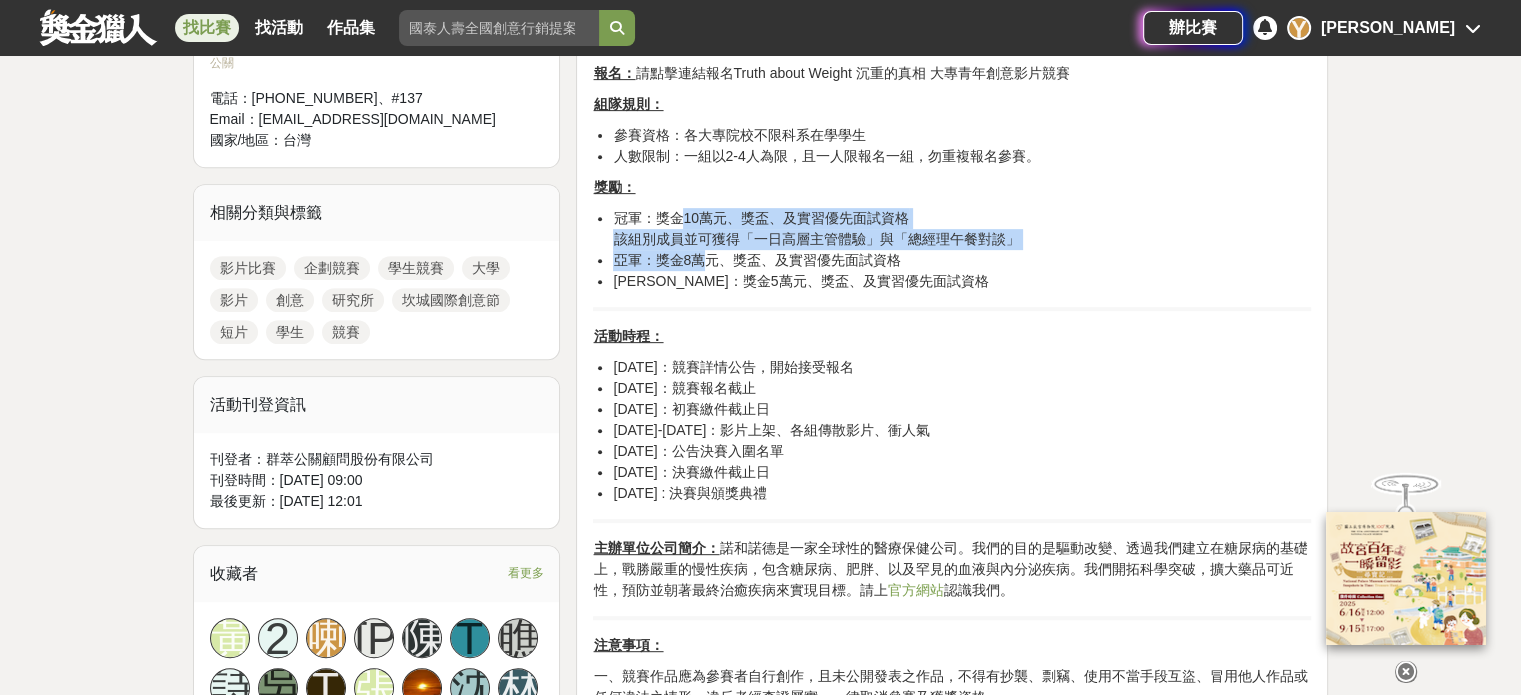 drag, startPoint x: 680, startPoint y: 225, endPoint x: 740, endPoint y: 271, distance: 75.60423 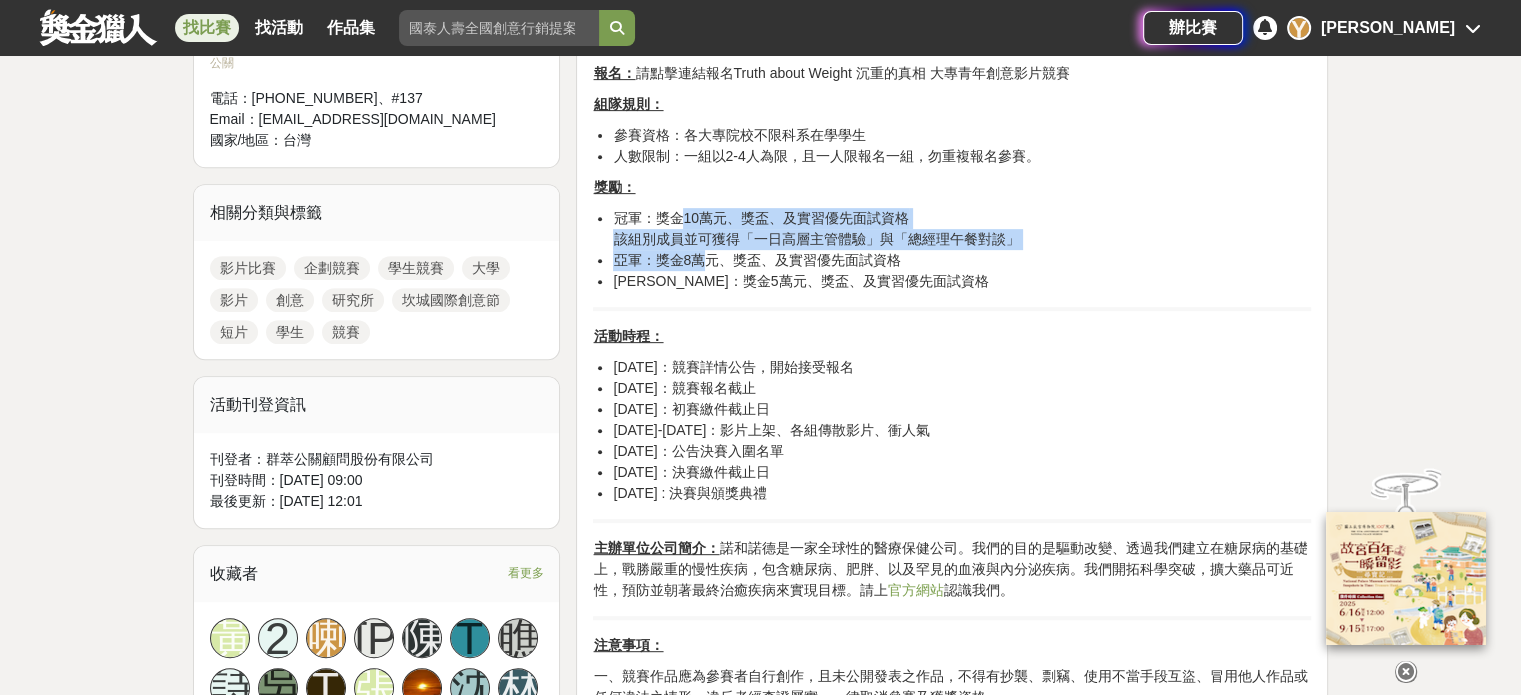 click on "冠軍：獎金10萬元、獎盃、及實習優先面試資格 該組別成員並可獲得「一日高層主管體驗」與「總經理午餐對談」 亞軍：獎金8萬元、獎盃、及實習優先面試資格 [PERSON_NAME]：獎金5萬元、獎盃、及實習優先面試資格" at bounding box center (952, 250) 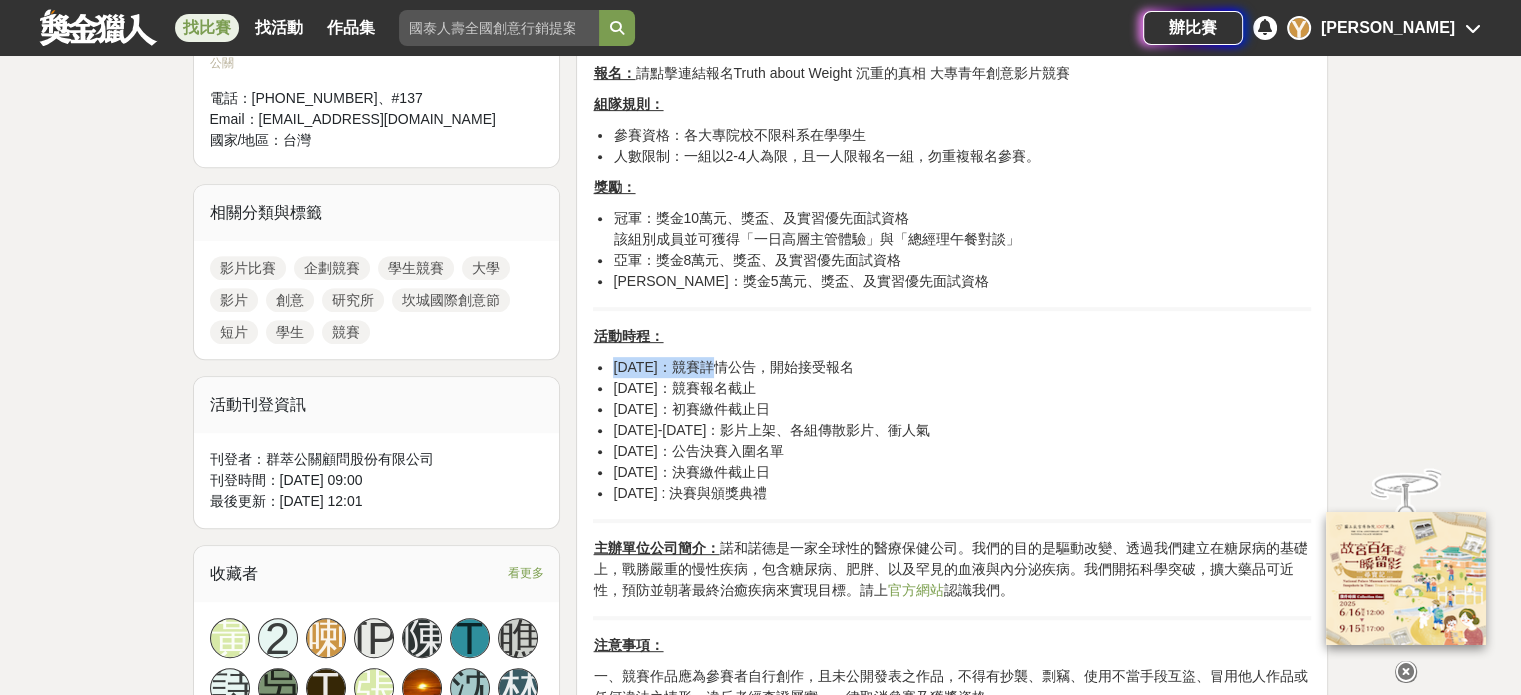 drag, startPoint x: 709, startPoint y: 372, endPoint x: 793, endPoint y: 515, distance: 165.84631 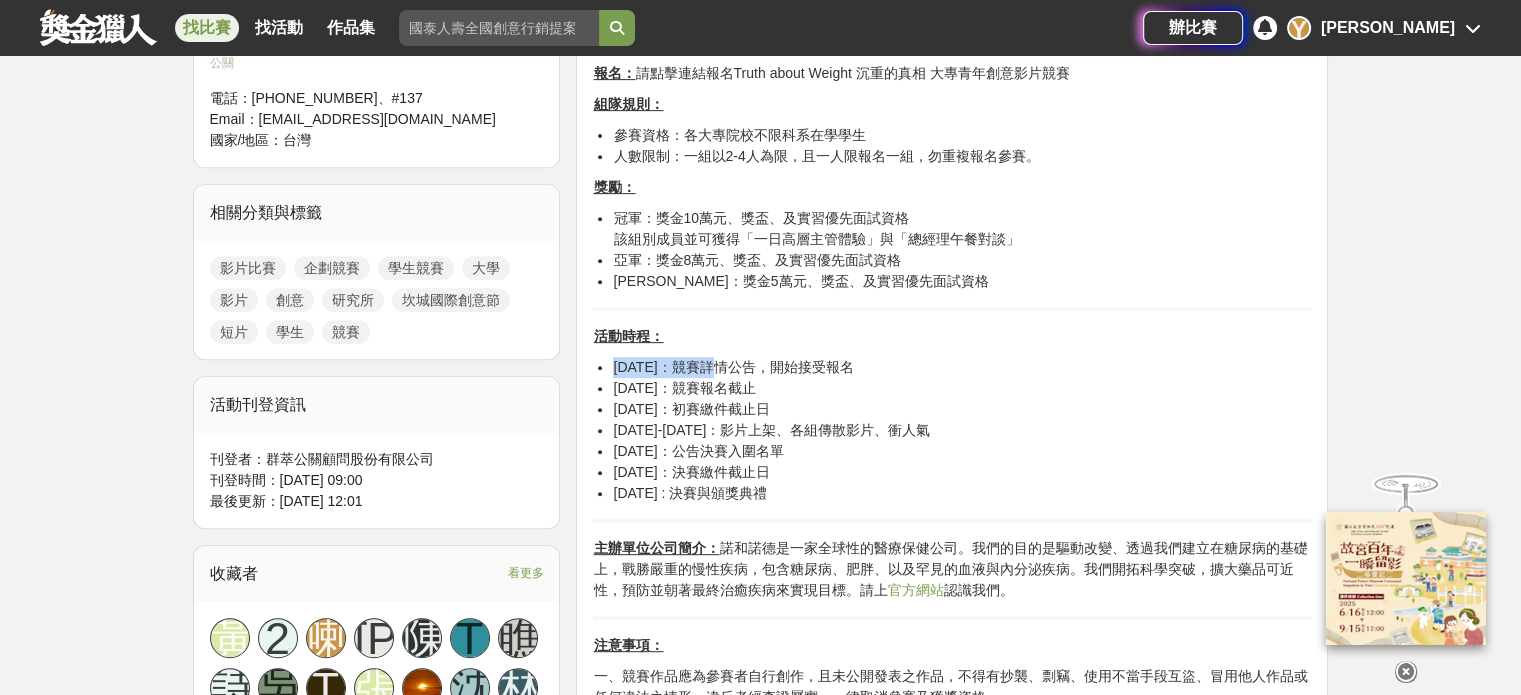 click on "Truth about Weight 沉重的真相大專青年創意影片競賽活動簡介 名稱： Truth about Weight 沉重的真相 大專青年創意影片競賽 主題： 看得見的體型 看不見的健康危機 目標： 藉由視覺說服力與故事力，傳遞更具啟發性與行動力的訊息，提升台灣社會對肥胖威脅健康的認識並且促動患者就醫。 線上說明會： 已舉辦完畢，請 來信 索取回放影片。 報名： 請點擊連結報名Truth about Weight 沉重的真相 大專青年創意影片競賽   組隊規則： 參賽資格：各大專院校不限科系在學學生 人數限制：一組以2-4人為限，且一人限報名一組，勿重複報名參賽。 獎勵： 冠軍：獎金10萬元、獎盃、及實習優先面試資格 該組別成員並可獲得「一日高層主管體驗」與「總經理午餐對談」 亞軍：獎金8萬元、獎盃、及實習優先面試資格 [PERSON_NAME]：獎金5萬元、獎盃、及實習優先面試資格 活動時程：" at bounding box center (952, 637) 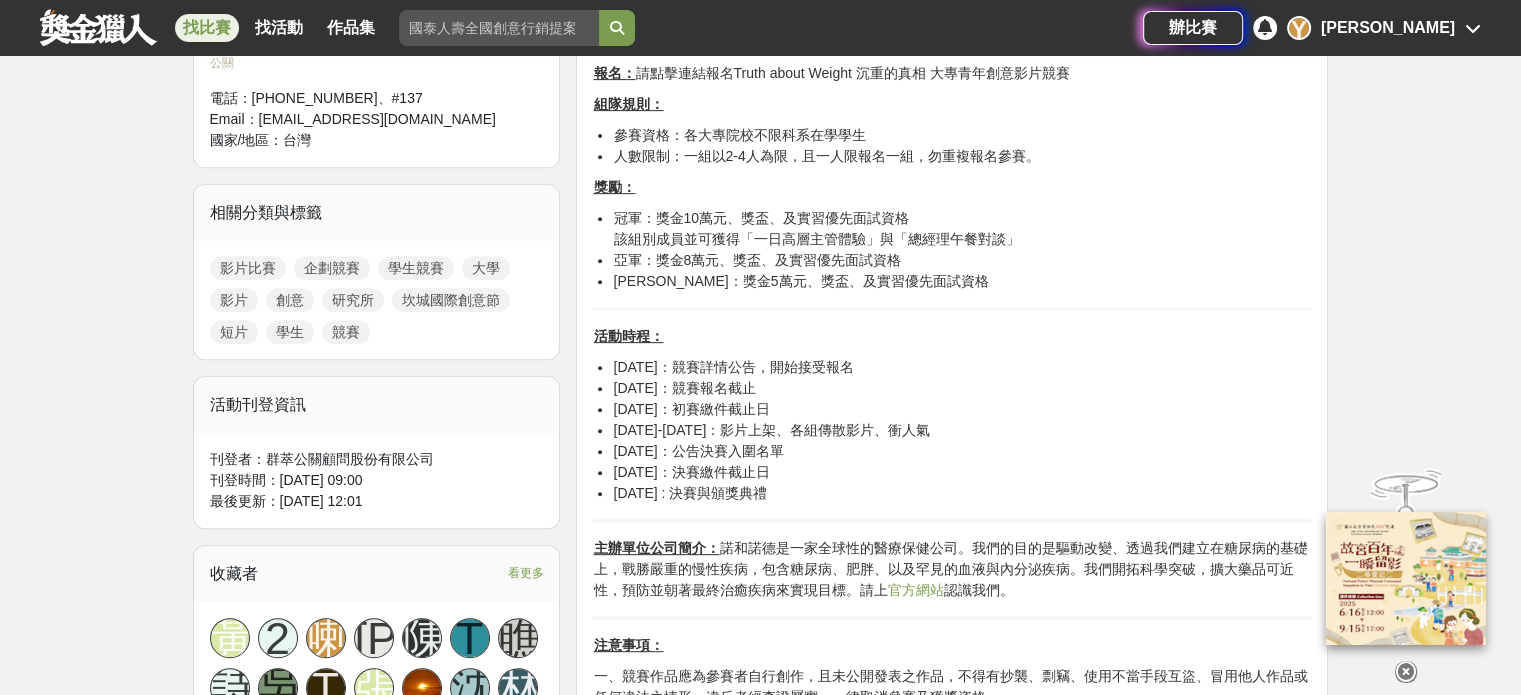 click on "Truth about Weight 沉重的真相大專青年創意影片競賽活動簡介 名稱： Truth about Weight 沉重的真相 大專青年創意影片競賽 主題： 看得見的體型 看不見的健康危機 目標： 藉由視覺說服力與故事力，傳遞更具啟發性與行動力的訊息，提升台灣社會對肥胖威脅健康的認識並且促動患者就醫。 線上說明會： 已舉辦完畢，請 來信 索取回放影片。 報名： 請點擊連結報名Truth about Weight 沉重的真相 大專青年創意影片競賽   組隊規則： 參賽資格：各大專院校不限科系在學學生 人數限制：一組以2-4人為限，且一人限報名一組，勿重複報名參賽。 獎勵： 冠軍：獎金10萬元、獎盃、及實習優先面試資格 該組別成員並可獲得「一日高層主管體驗」與「總經理午餐對談」 亞軍：獎金8萬元、獎盃、及實習優先面試資格 [PERSON_NAME]：獎金5萬元、獎盃、及實習優先面試資格 活動時程：" at bounding box center [952, 637] 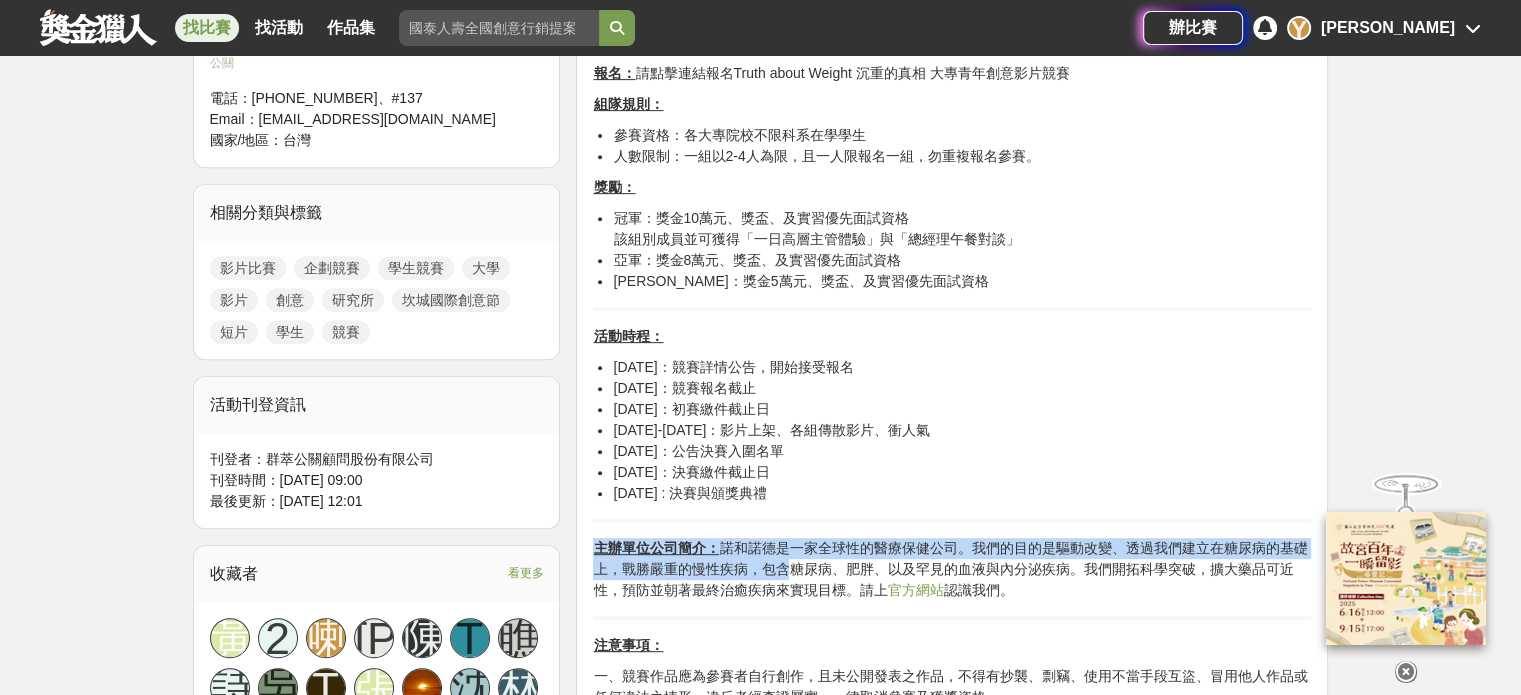 drag, startPoint x: 834, startPoint y: 573, endPoint x: 1093, endPoint y: 597, distance: 260.1096 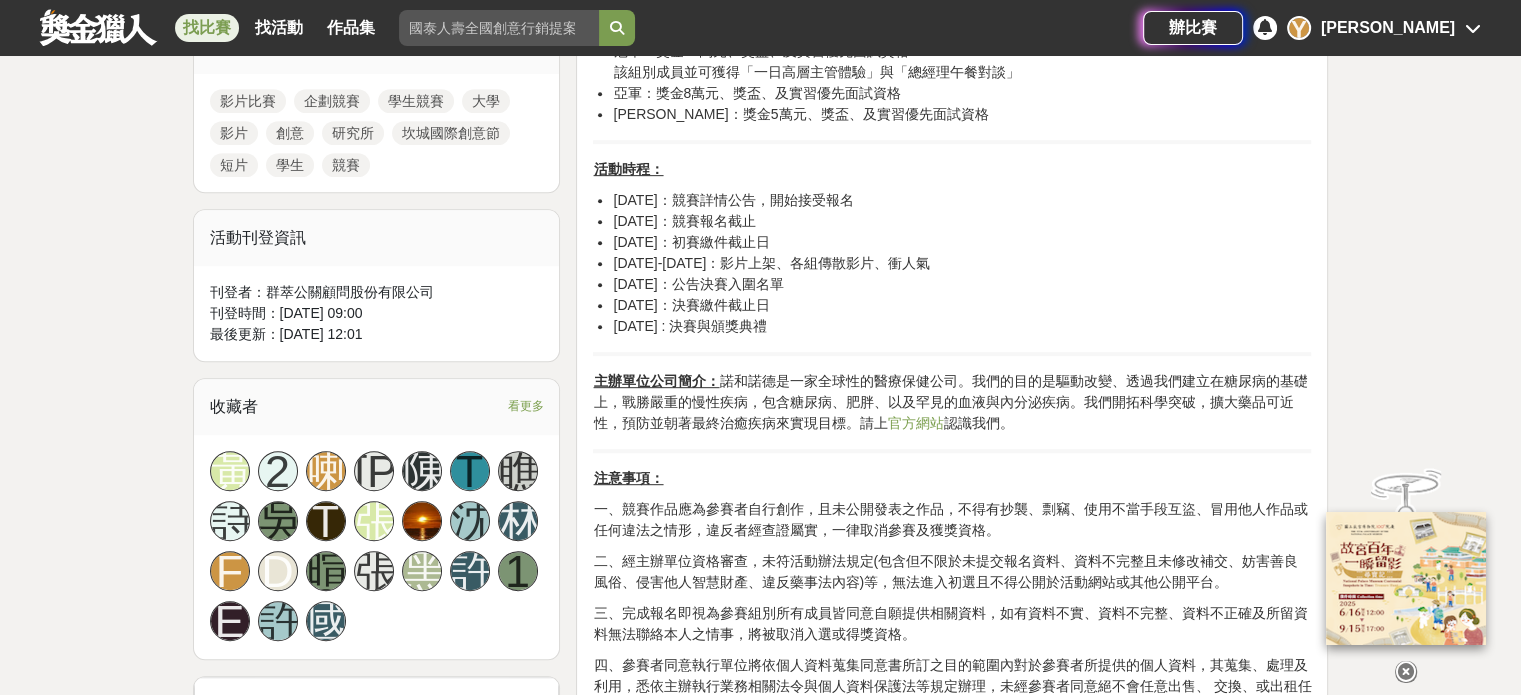 scroll, scrollTop: 1000, scrollLeft: 0, axis: vertical 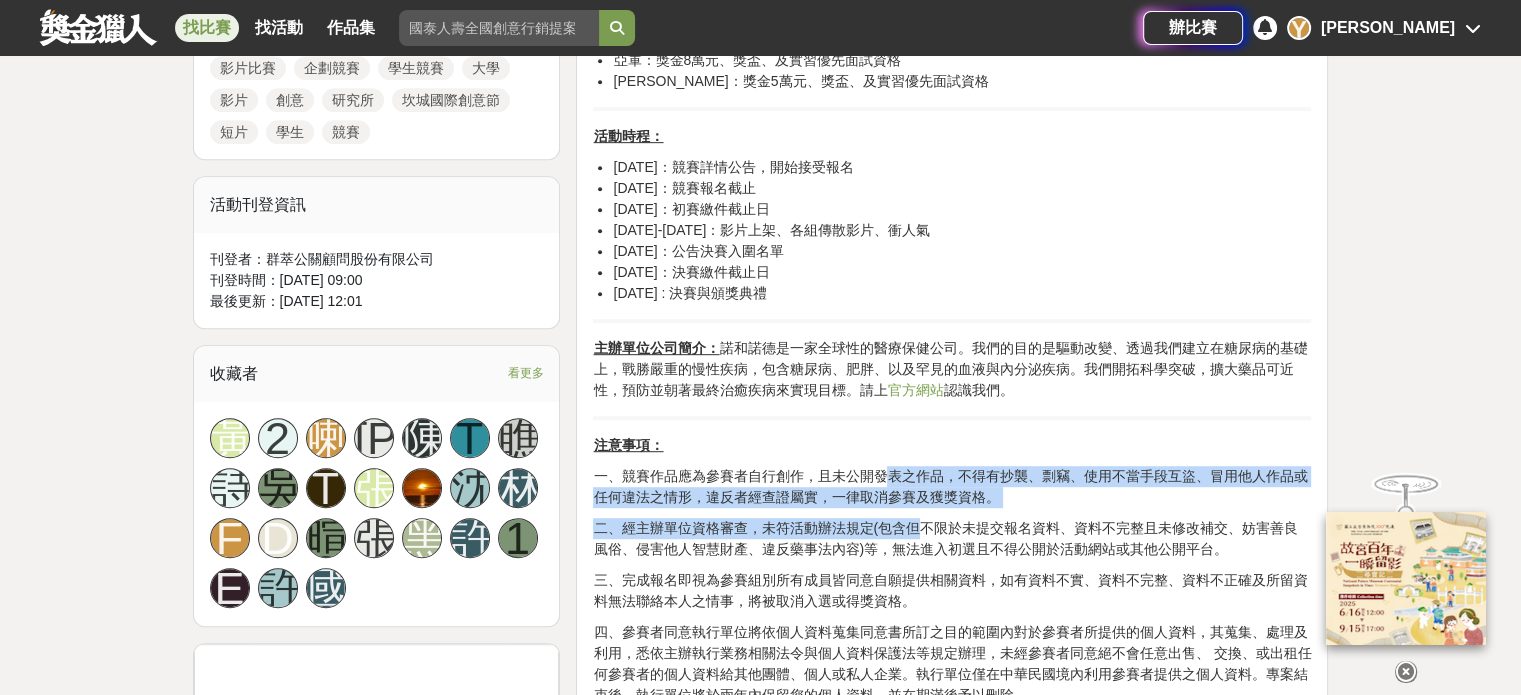 drag, startPoint x: 886, startPoint y: 467, endPoint x: 914, endPoint y: 567, distance: 103.84604 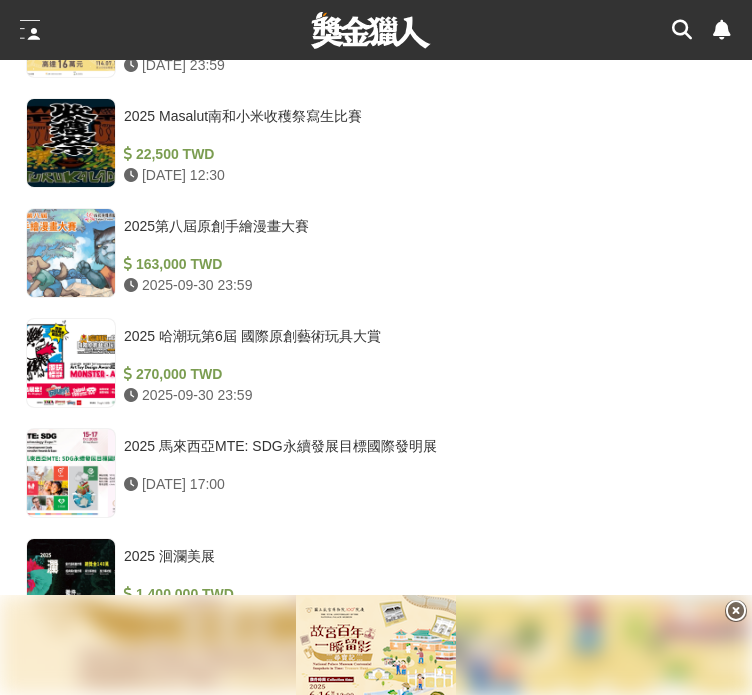 scroll, scrollTop: 2500, scrollLeft: 0, axis: vertical 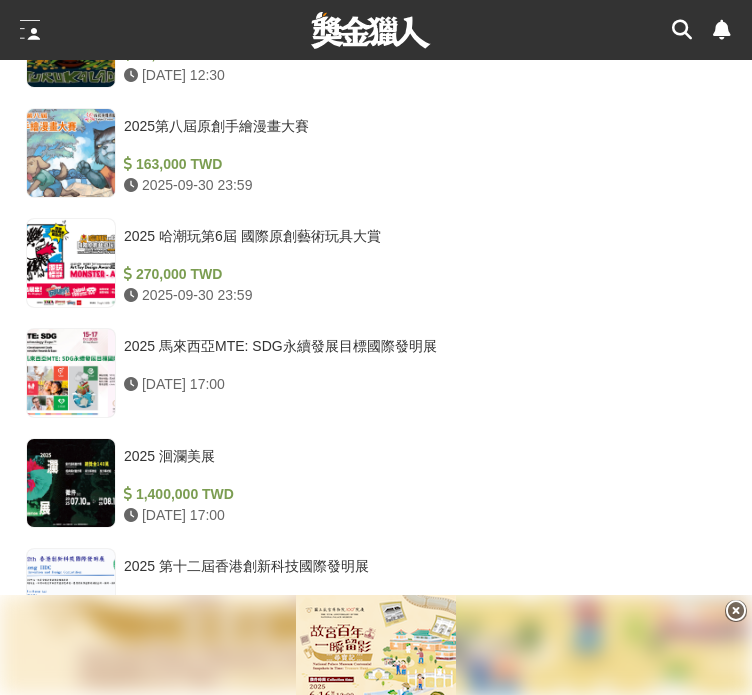 drag, startPoint x: 359, startPoint y: 386, endPoint x: 356, endPoint y: 410, distance: 24.186773 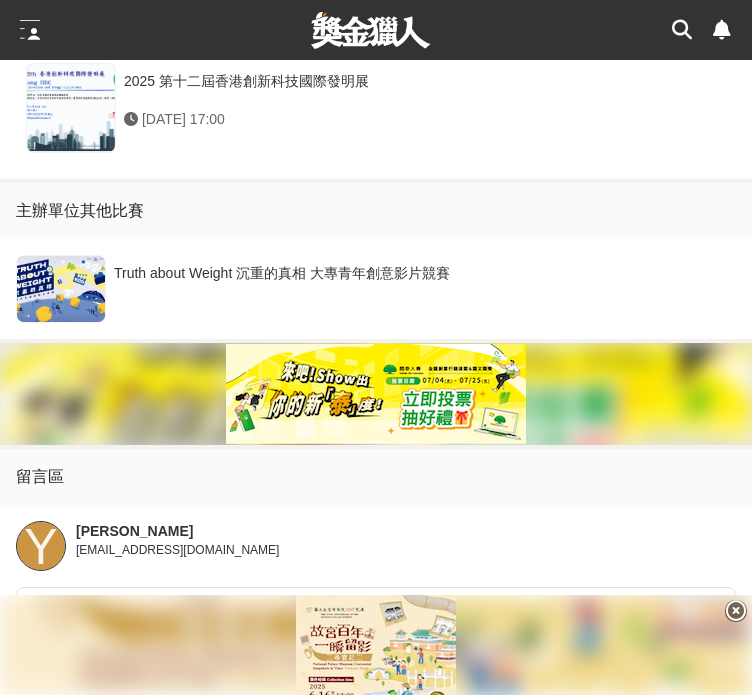 scroll, scrollTop: 4600, scrollLeft: 0, axis: vertical 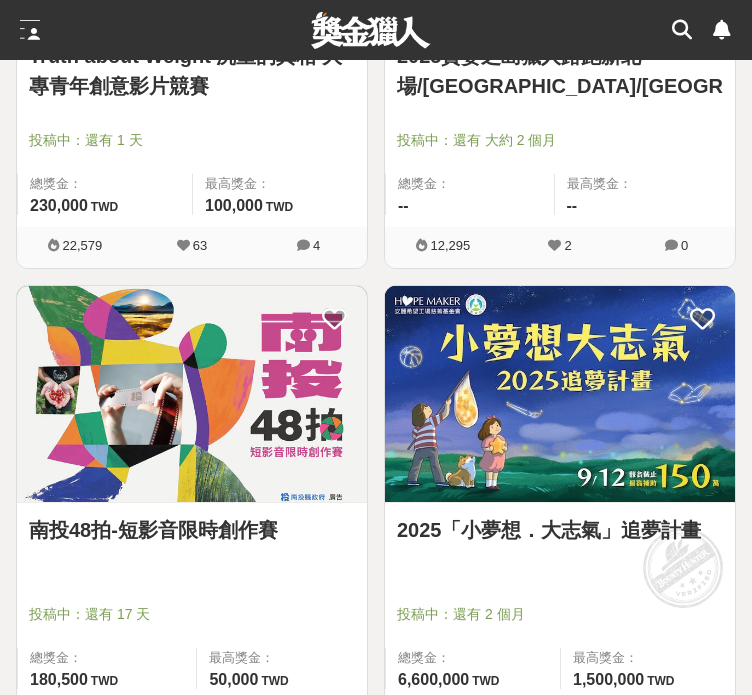 click at bounding box center (192, 394) 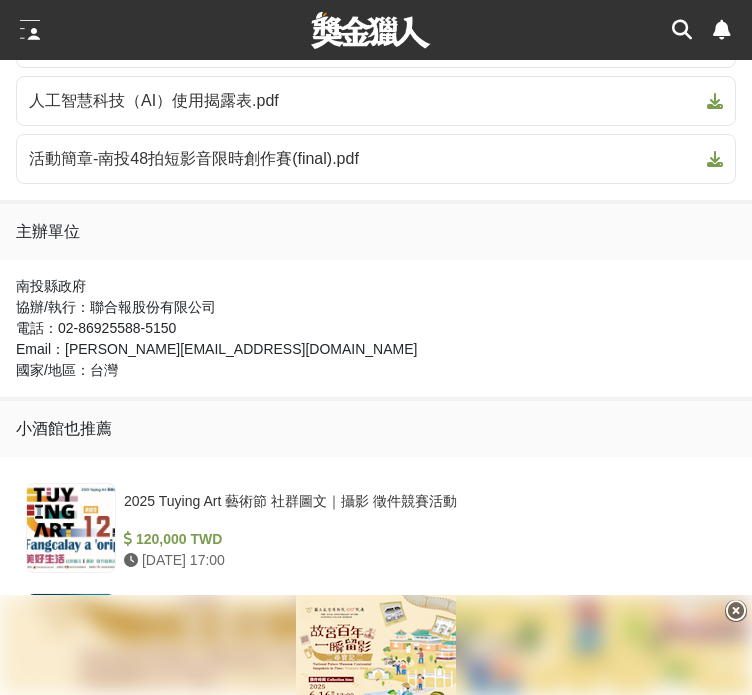 scroll, scrollTop: 1813, scrollLeft: 0, axis: vertical 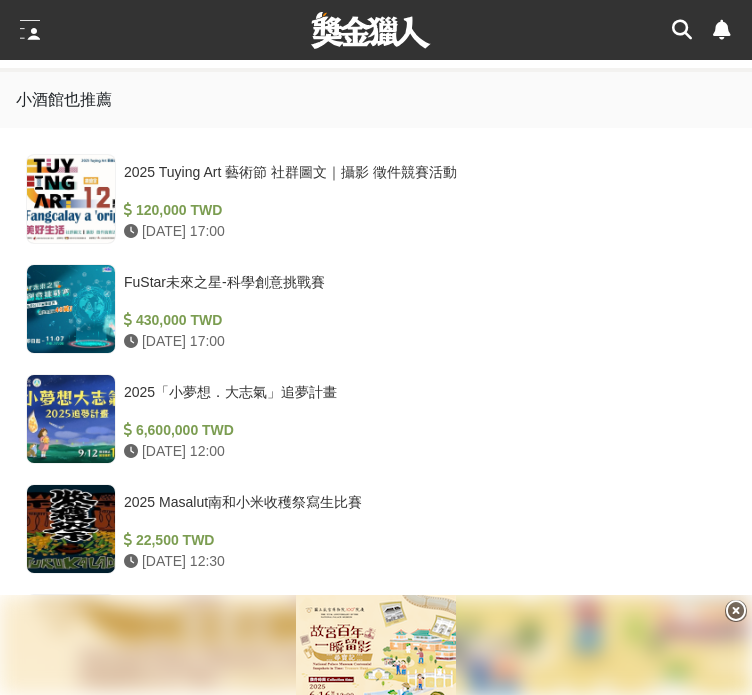 click on "顯示更多內容" at bounding box center [376, -472] 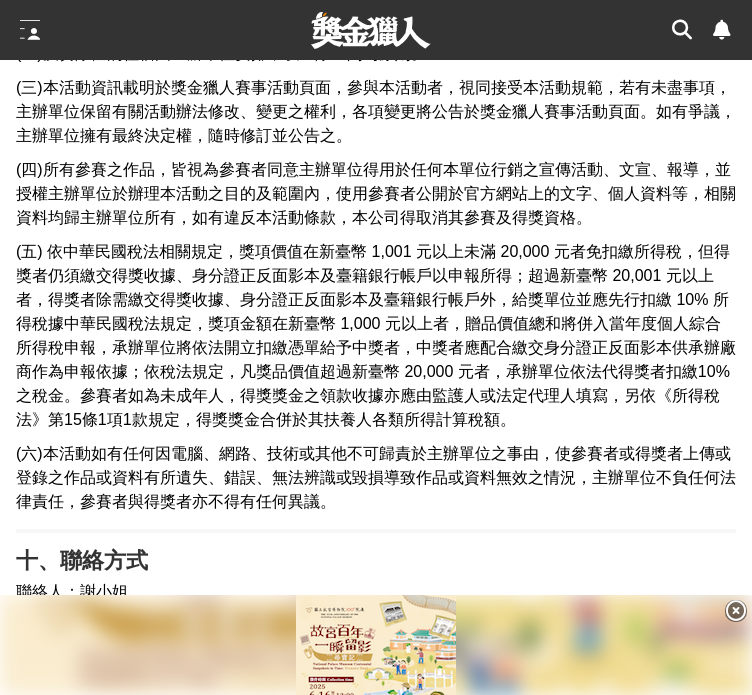 scroll, scrollTop: 4913, scrollLeft: 0, axis: vertical 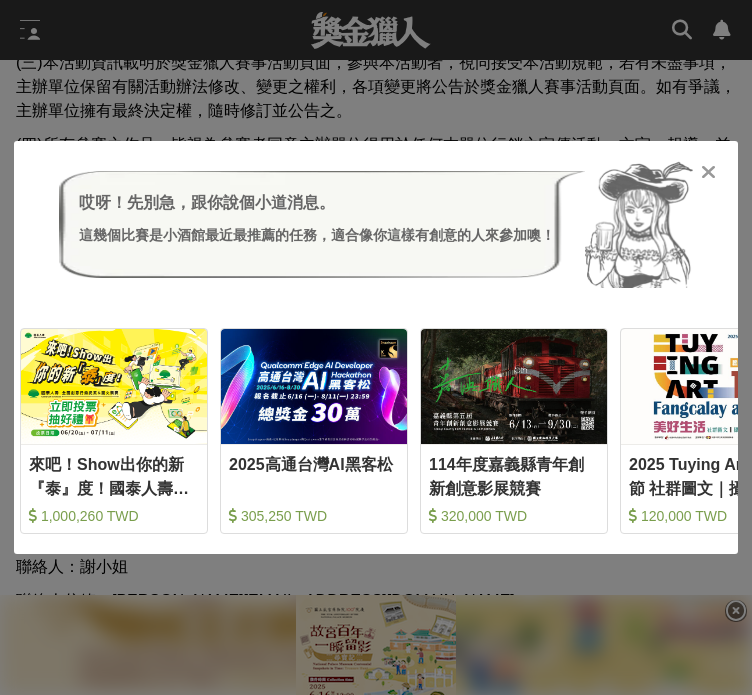 click at bounding box center [708, 172] 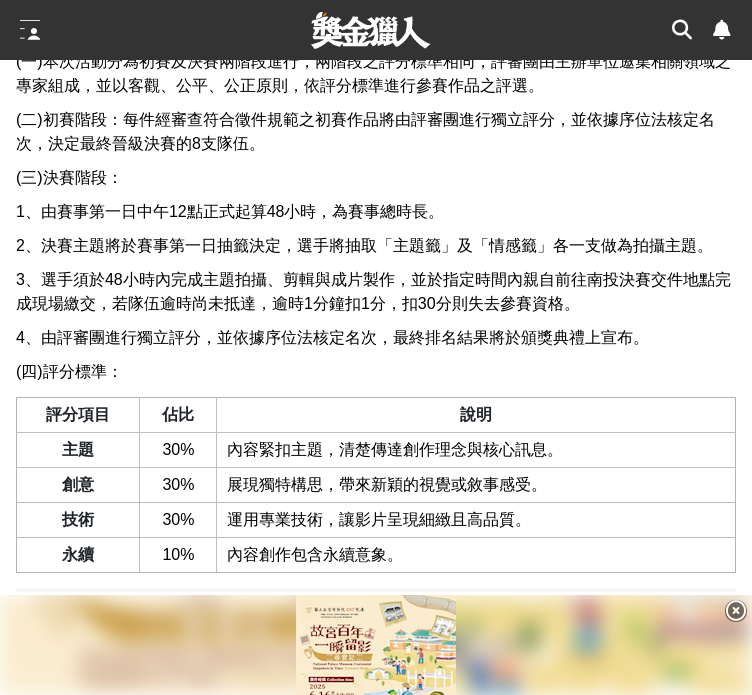 scroll, scrollTop: 3913, scrollLeft: 0, axis: vertical 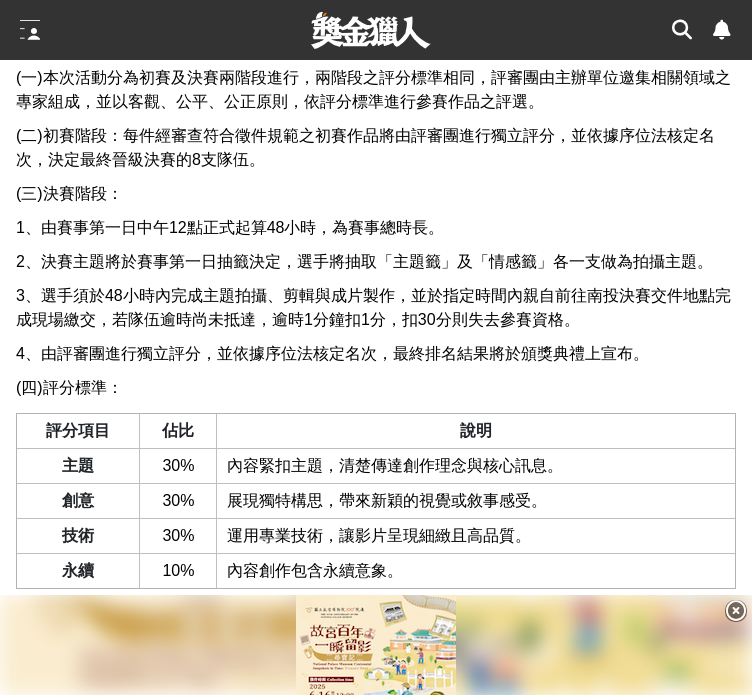 drag, startPoint x: 289, startPoint y: 188, endPoint x: 283, endPoint y: 340, distance: 152.11838 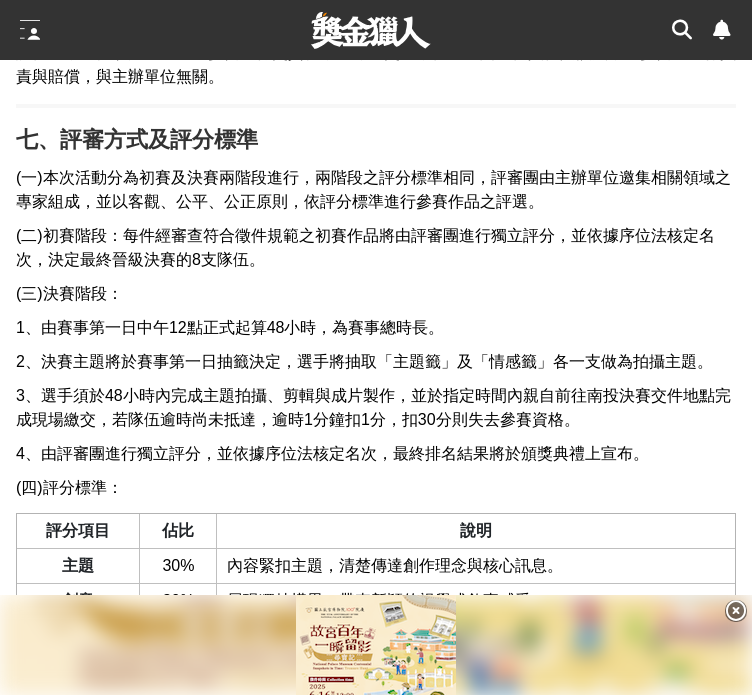 click on "不限年齡，個人或團體皆可參加(團體人數不超過三人為限)，若為團體報名，應選定一人作為代表人，因涉獎金發給，代表人為獎金之受領人及納稅義務人，亦為與本單位就本競賽相關權利義務關係之相對人。" at bounding box center (376, -594) 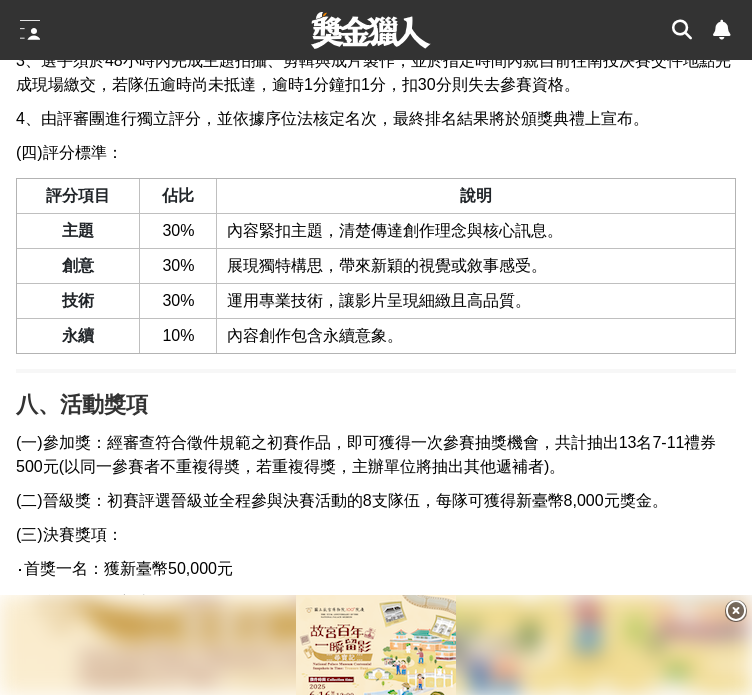 scroll, scrollTop: 4113, scrollLeft: 0, axis: vertical 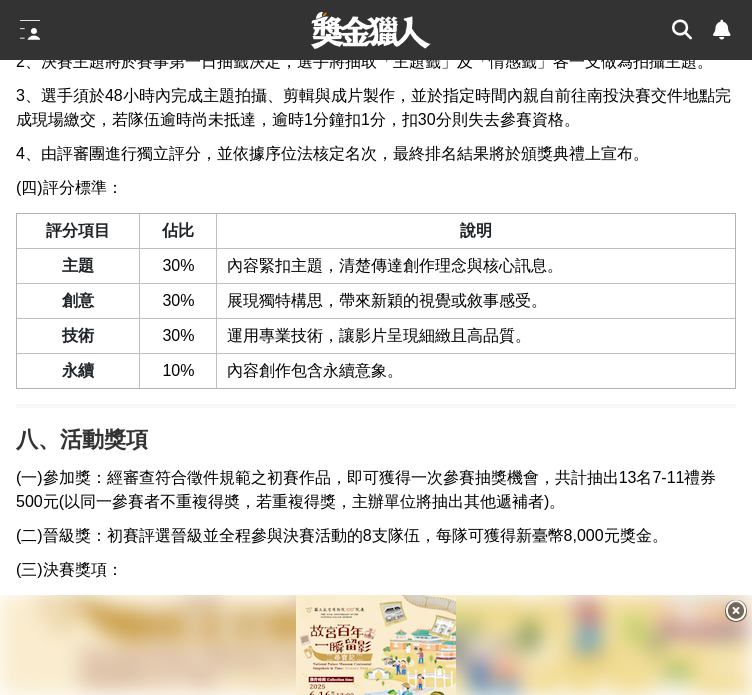 drag, startPoint x: 200, startPoint y: 251, endPoint x: 458, endPoint y: 287, distance: 260.4995 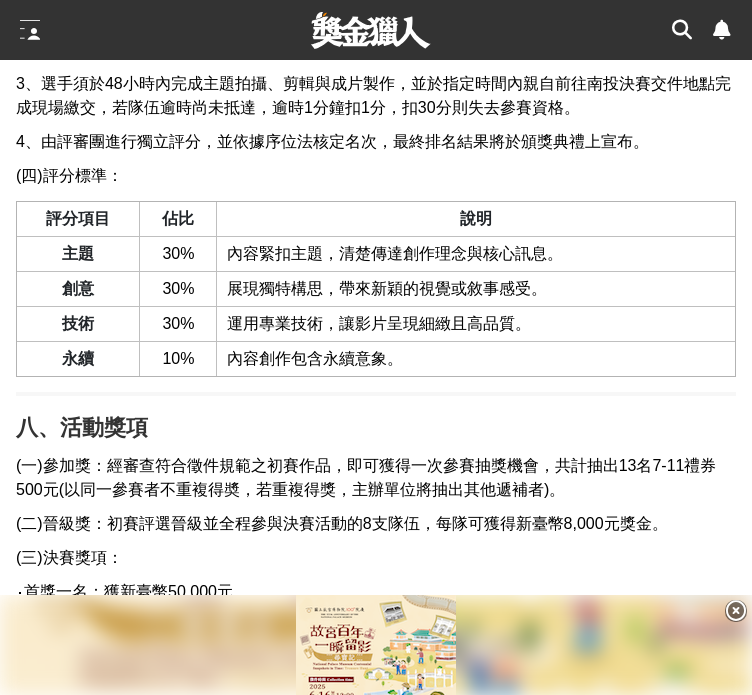 scroll, scrollTop: 4213, scrollLeft: 0, axis: vertical 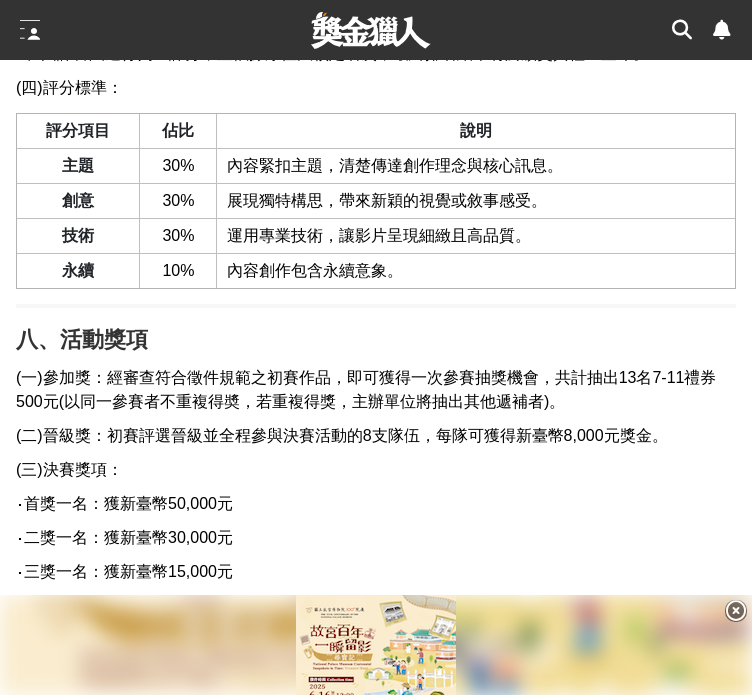click at bounding box center (736, 611) 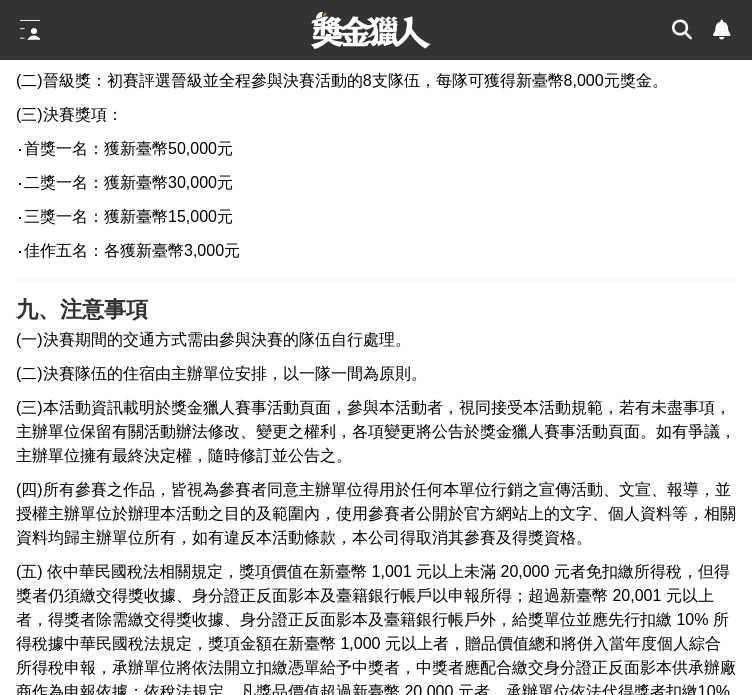 scroll, scrollTop: 4613, scrollLeft: 0, axis: vertical 